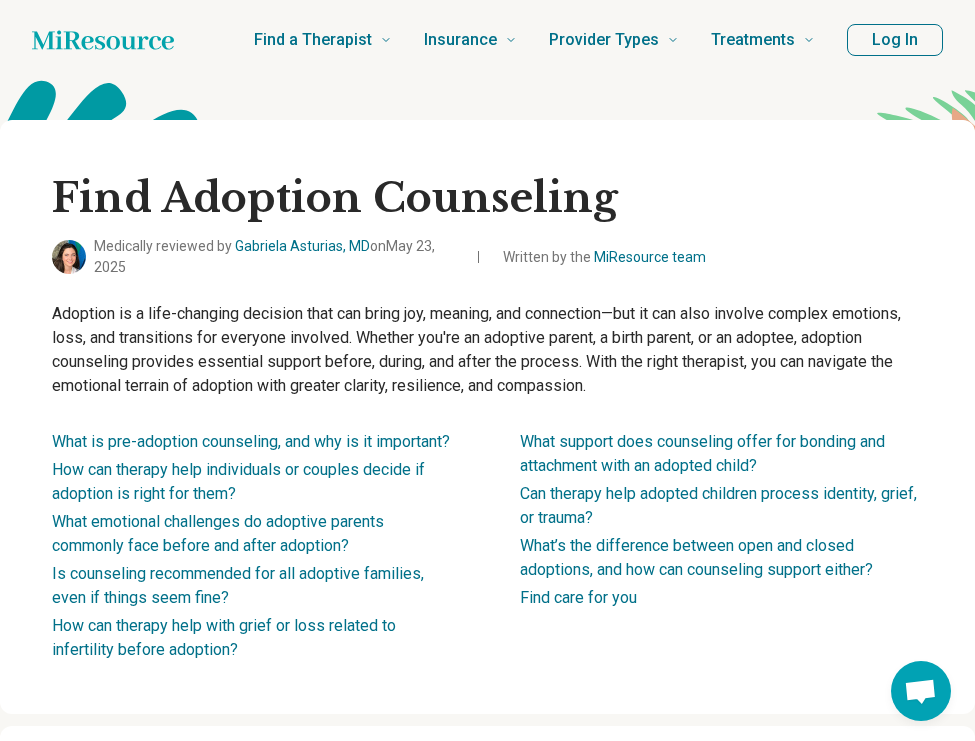 scroll, scrollTop: 0, scrollLeft: 0, axis: both 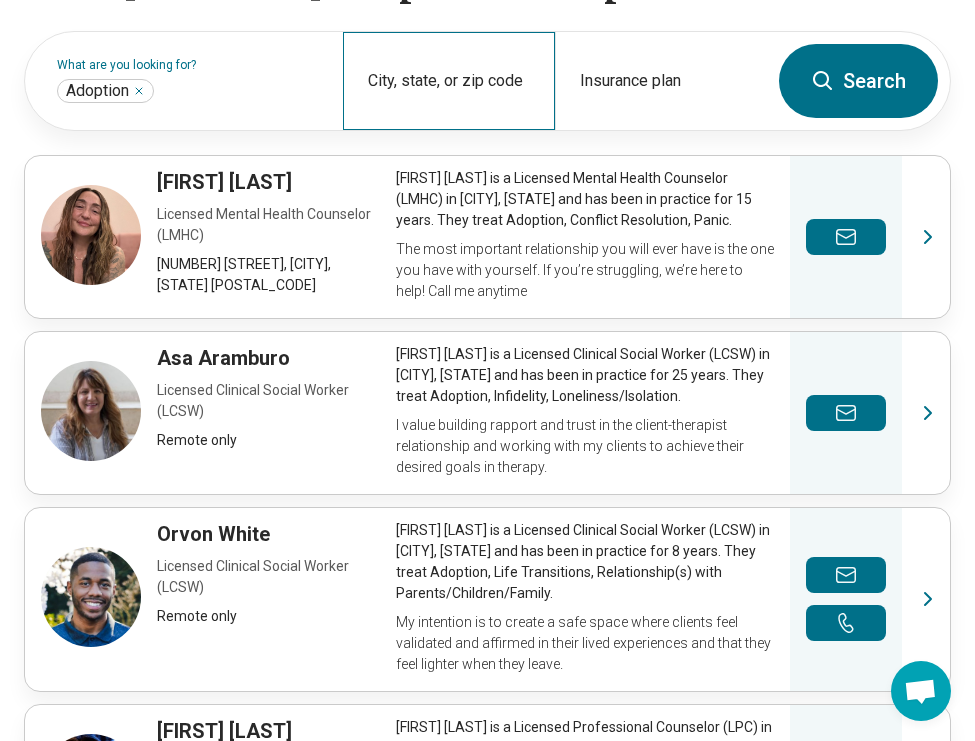 click on "City, state, or zip code" at bounding box center (449, 81) 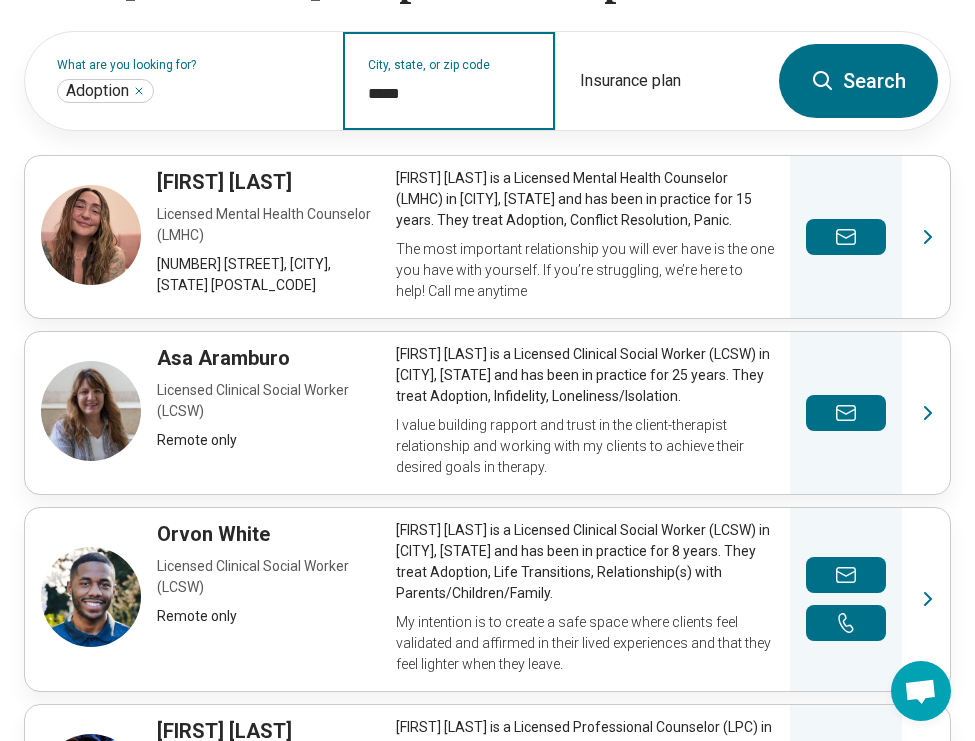 type on "*****" 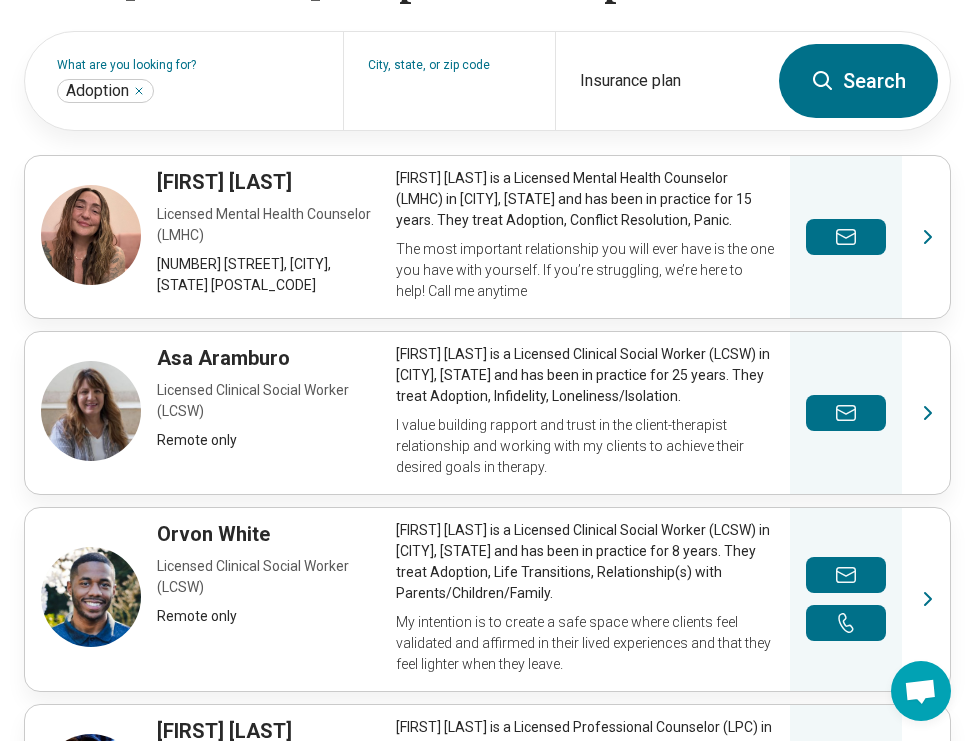 click on "Search" at bounding box center [858, 81] 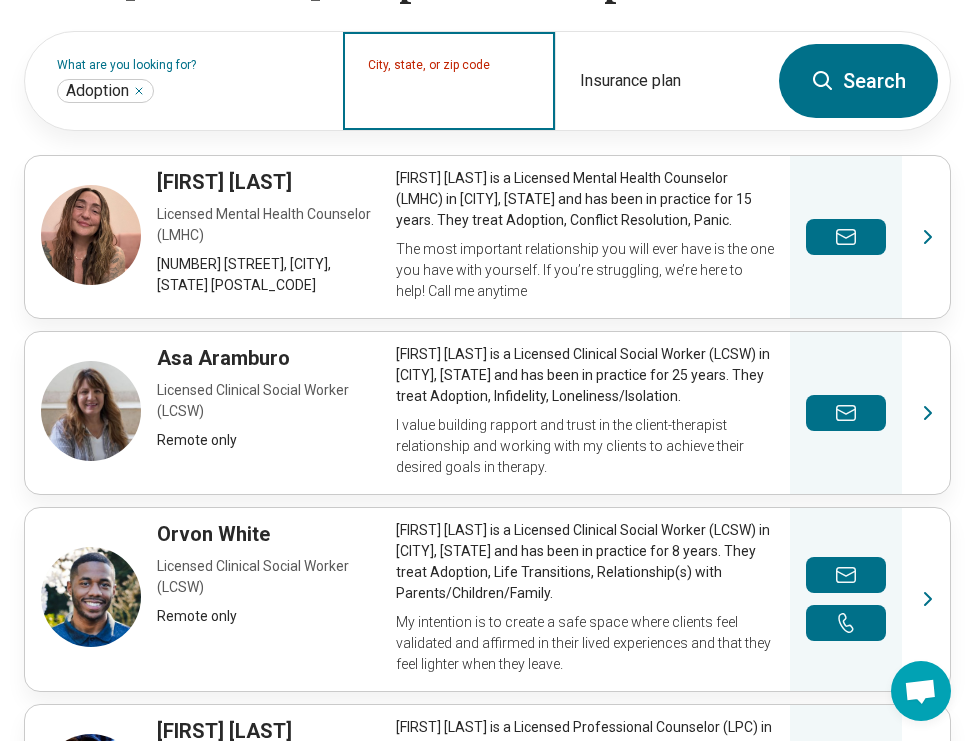 click on "City, state, or zip code" at bounding box center (449, 94) 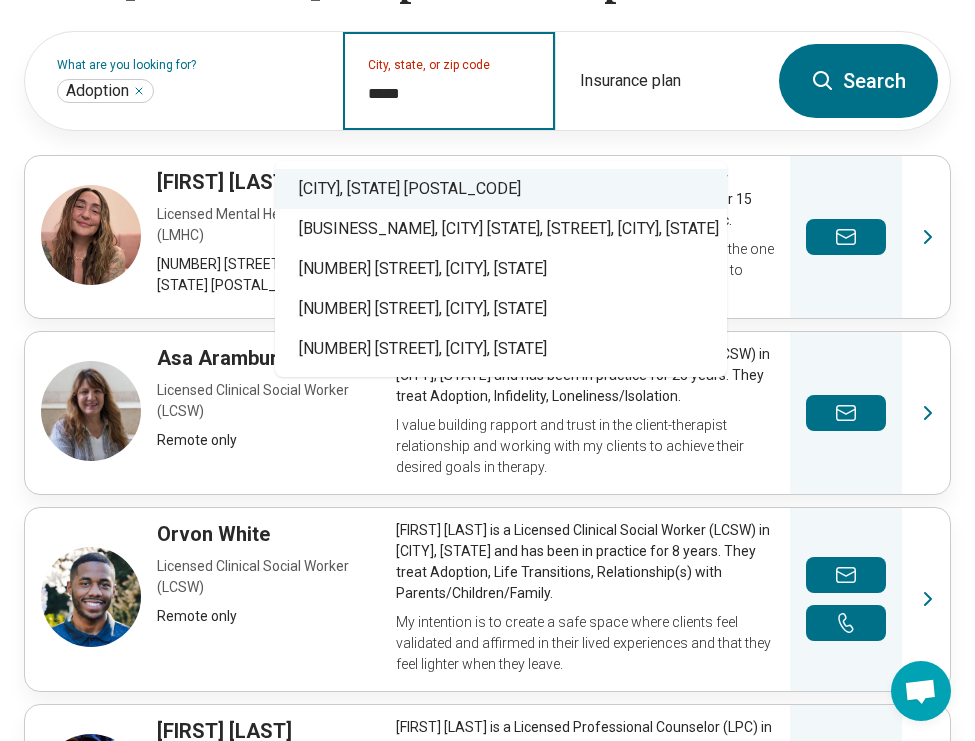 click on "Charles Town, WV 25414" at bounding box center [501, 189] 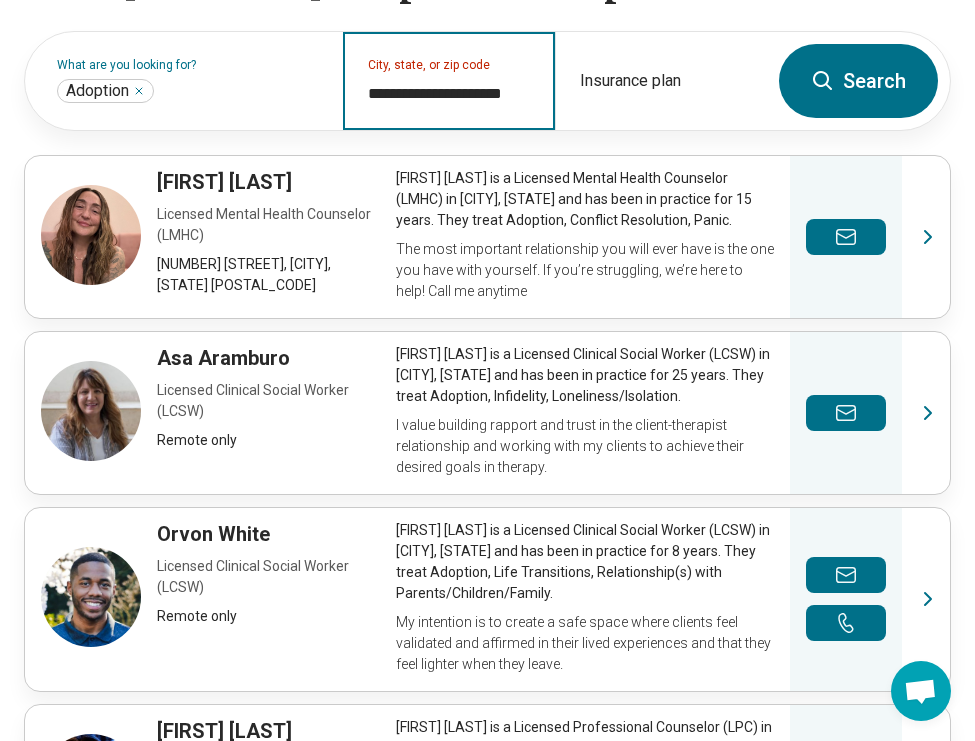 click on "**********" at bounding box center (449, 94) 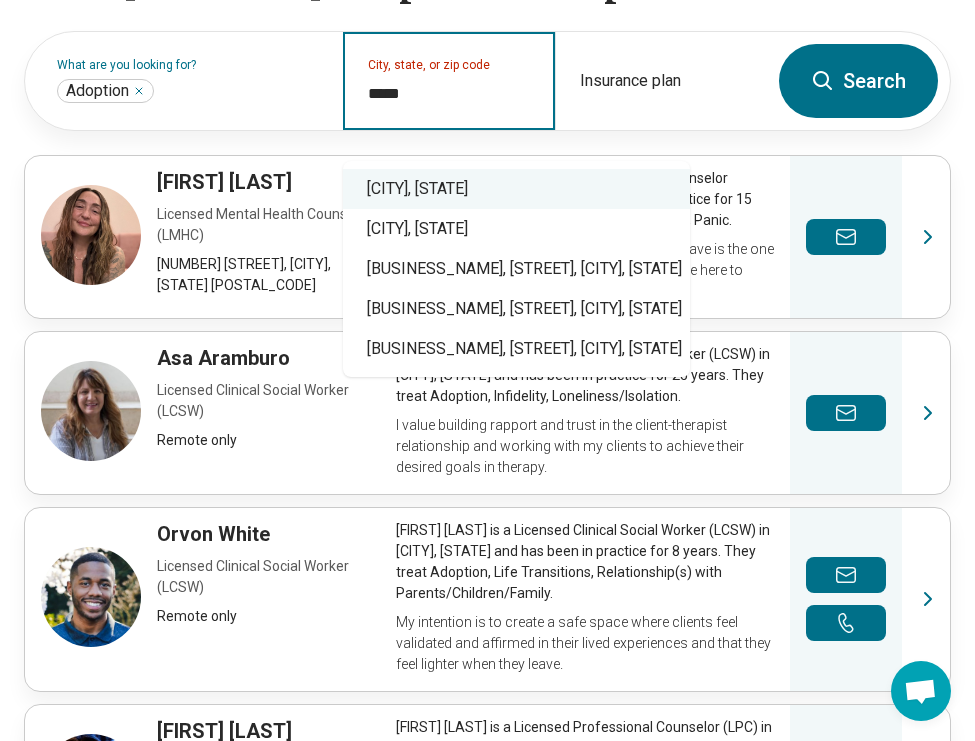 click on "Inwood, WV" at bounding box center (516, 189) 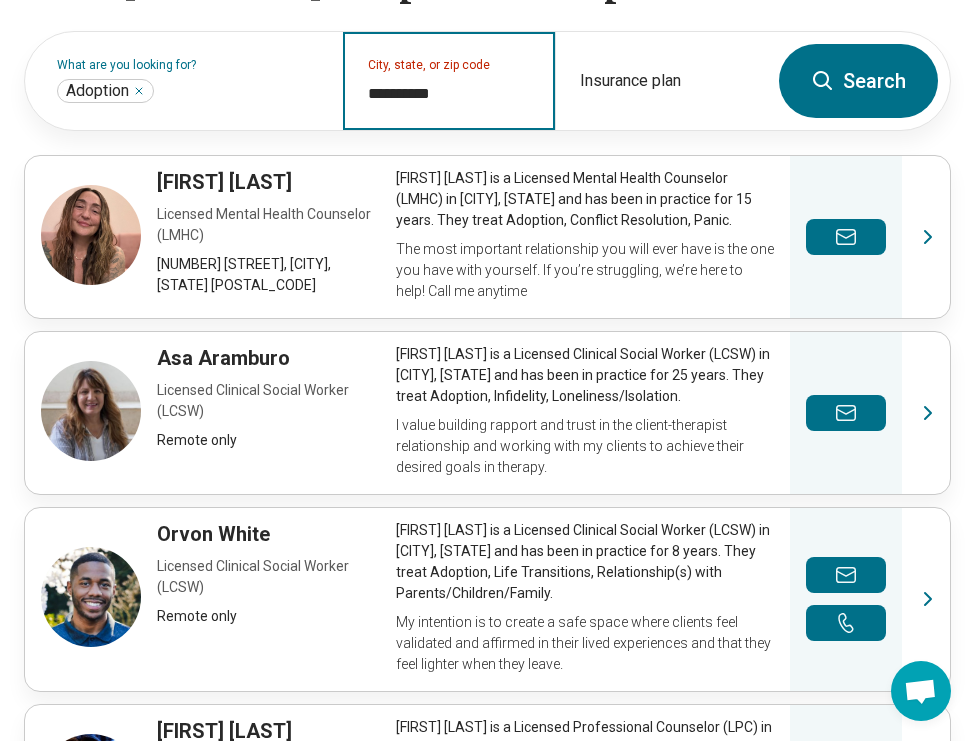 type on "**********" 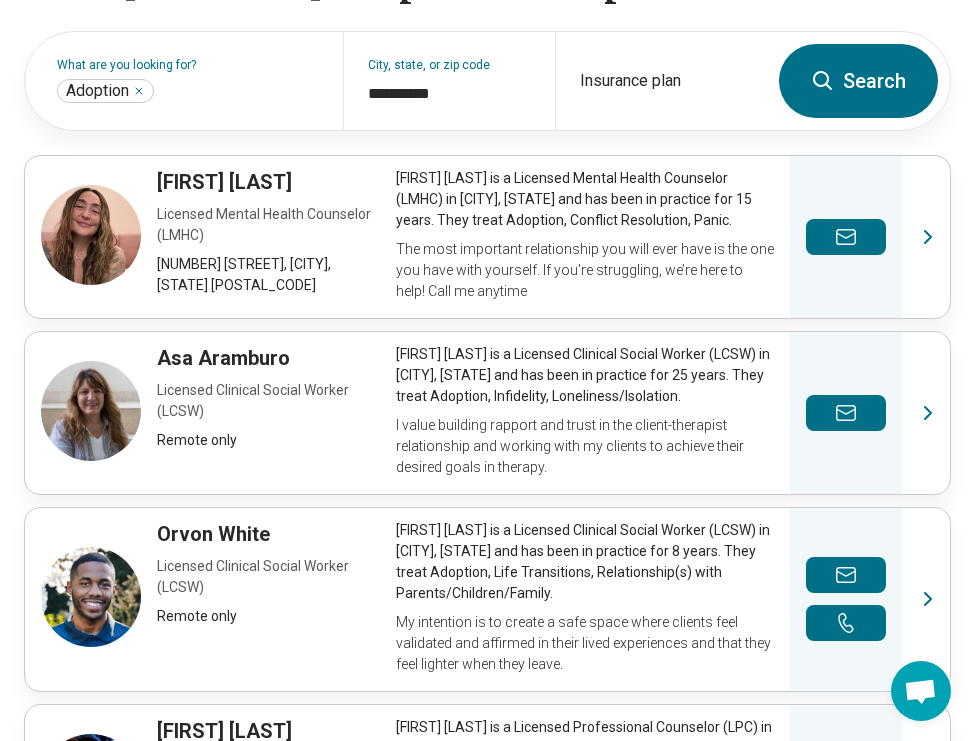 click on "Search" at bounding box center (858, 81) 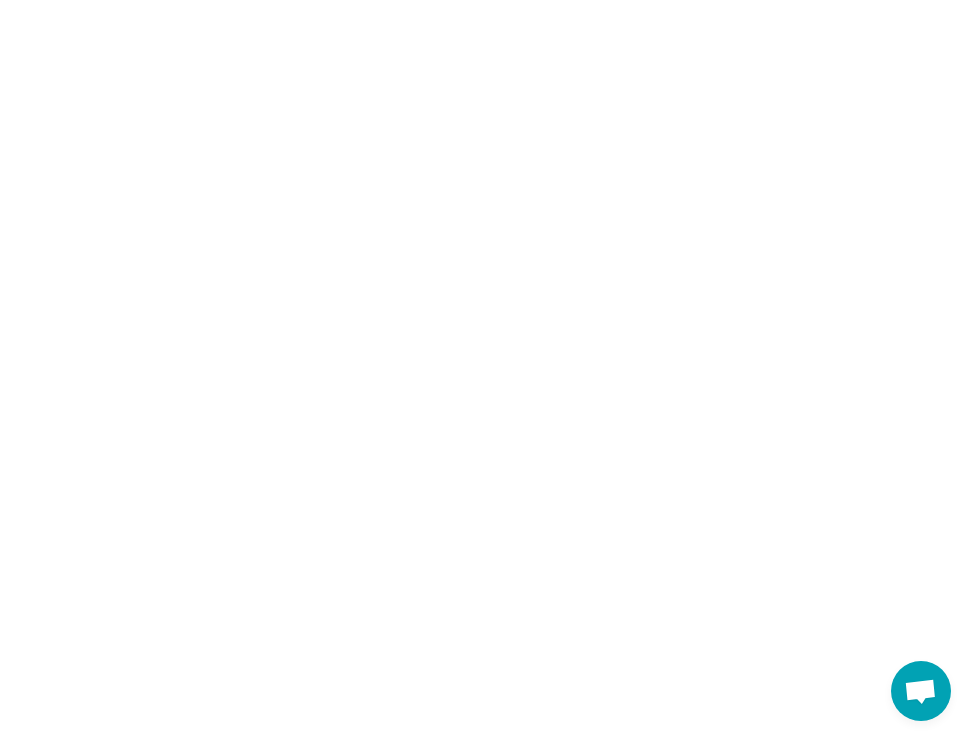 scroll, scrollTop: 0, scrollLeft: 0, axis: both 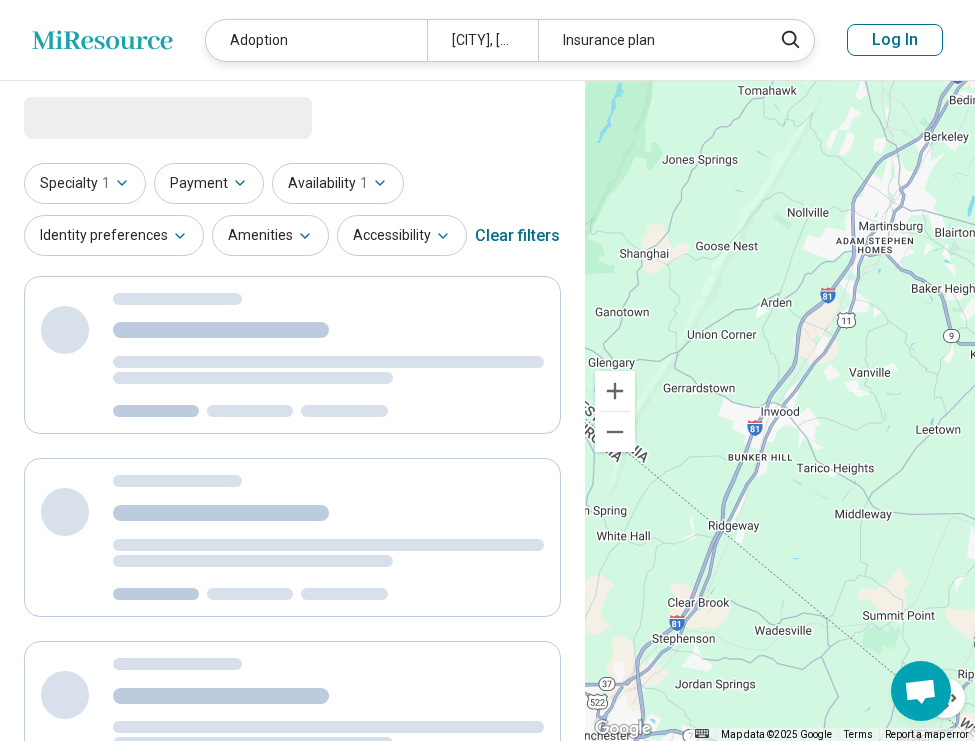 select on "***" 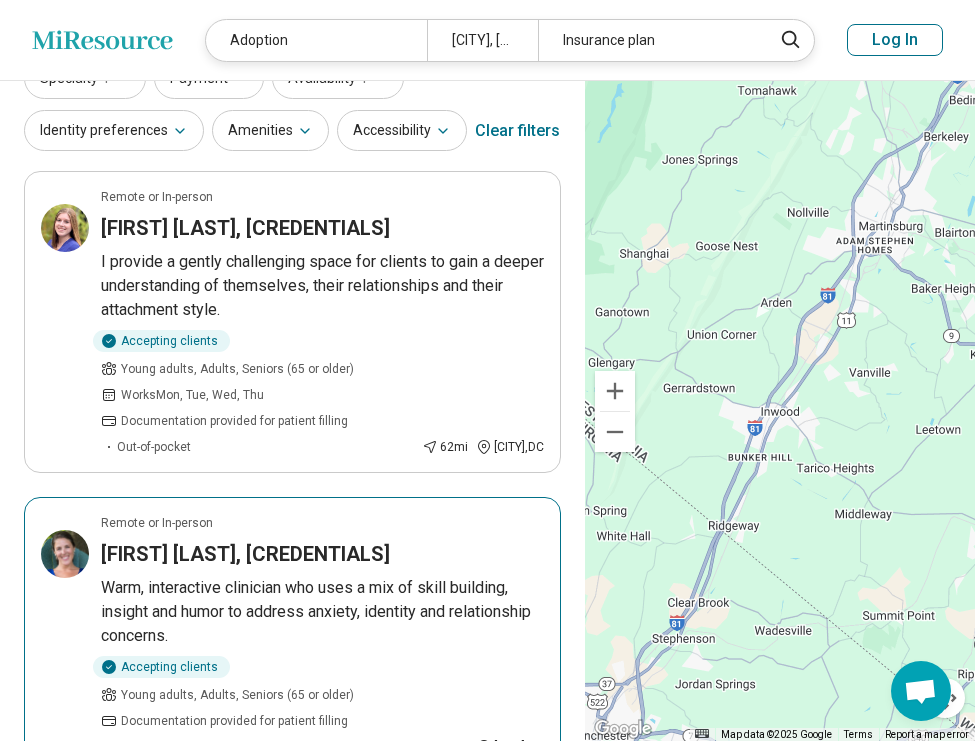 scroll, scrollTop: 0, scrollLeft: 0, axis: both 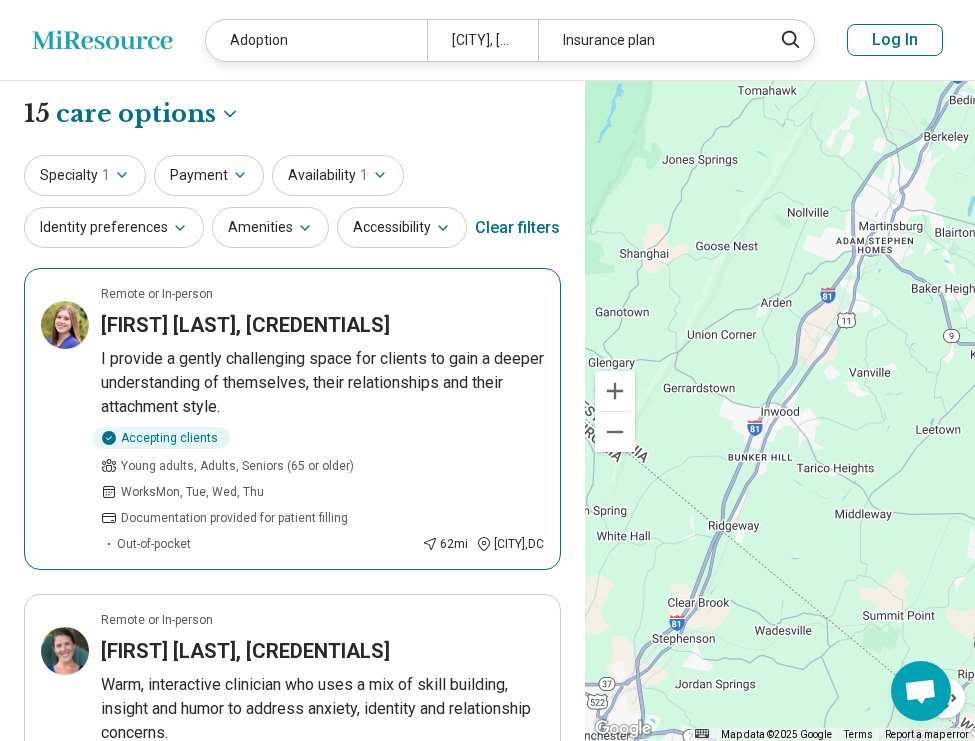 click on "I provide a gently challenging space for clients to gain a deeper understanding of themselves, their relationships and their attachment style." at bounding box center (322, 383) 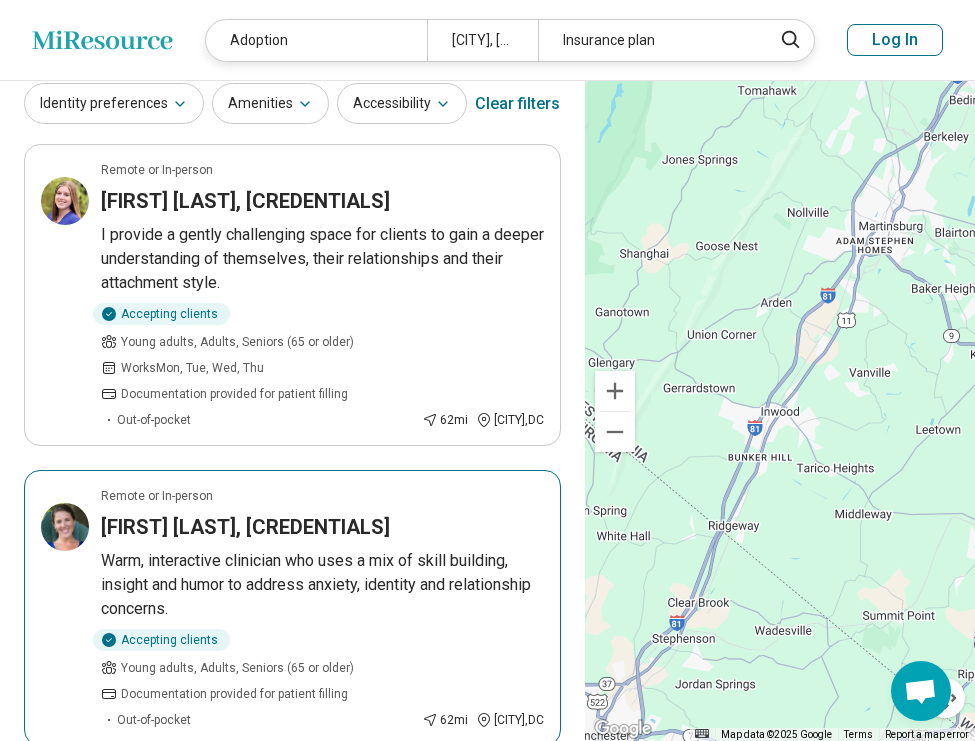 scroll, scrollTop: 180, scrollLeft: 0, axis: vertical 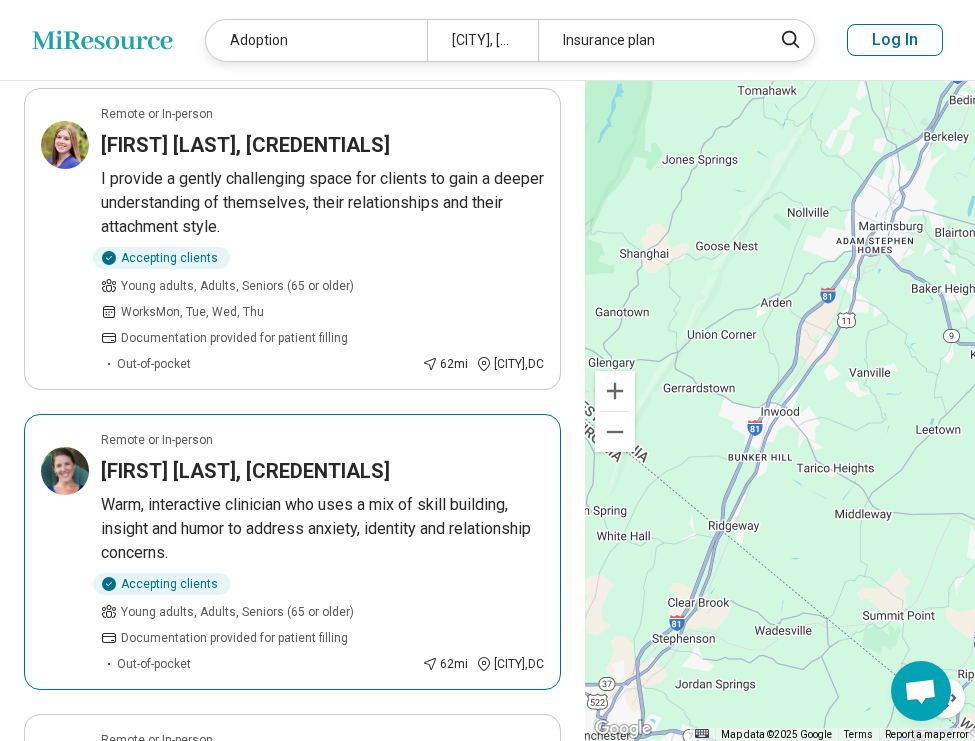 click on "Warm, interactive clinician who uses a mix of skill building, insight and humor to address anxiety, identity and relationship concerns." at bounding box center [322, 529] 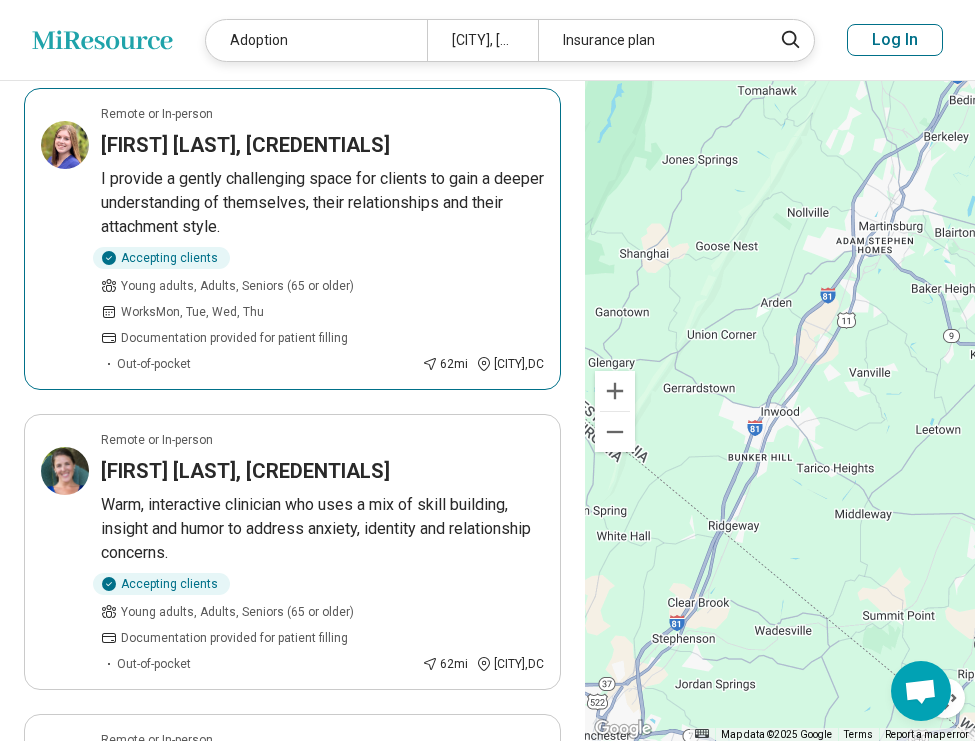 click on "Accepting clients Young adults, Adults, Seniors (65 or older) Works  Mon, Tue, Wed, Thu Documentation provided for patient filling Out-of-pocket" at bounding box center (257, 310) 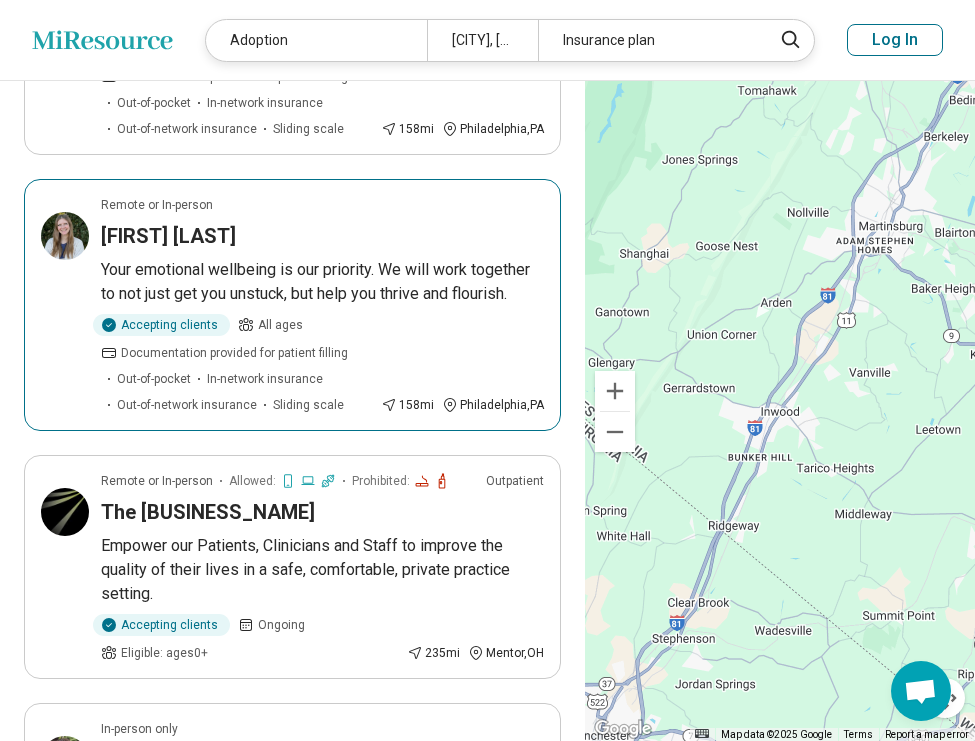 scroll, scrollTop: 999, scrollLeft: 0, axis: vertical 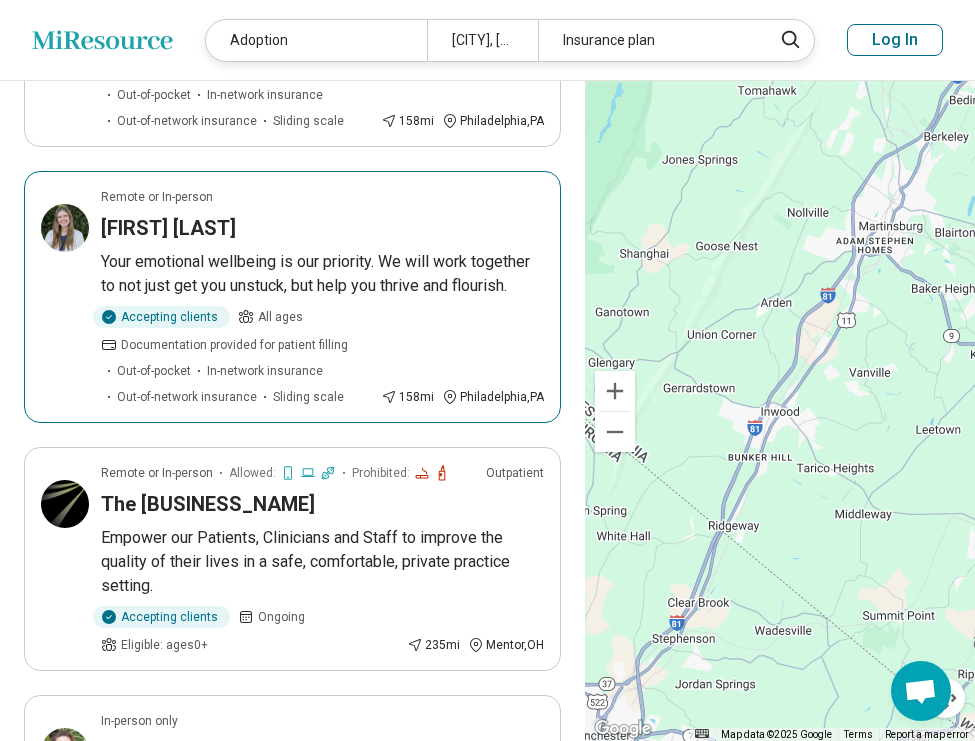 click on "Your emotional wellbeing is our priority. We will work together to not just get you unstuck, but help you thrive and flourish." at bounding box center (322, 274) 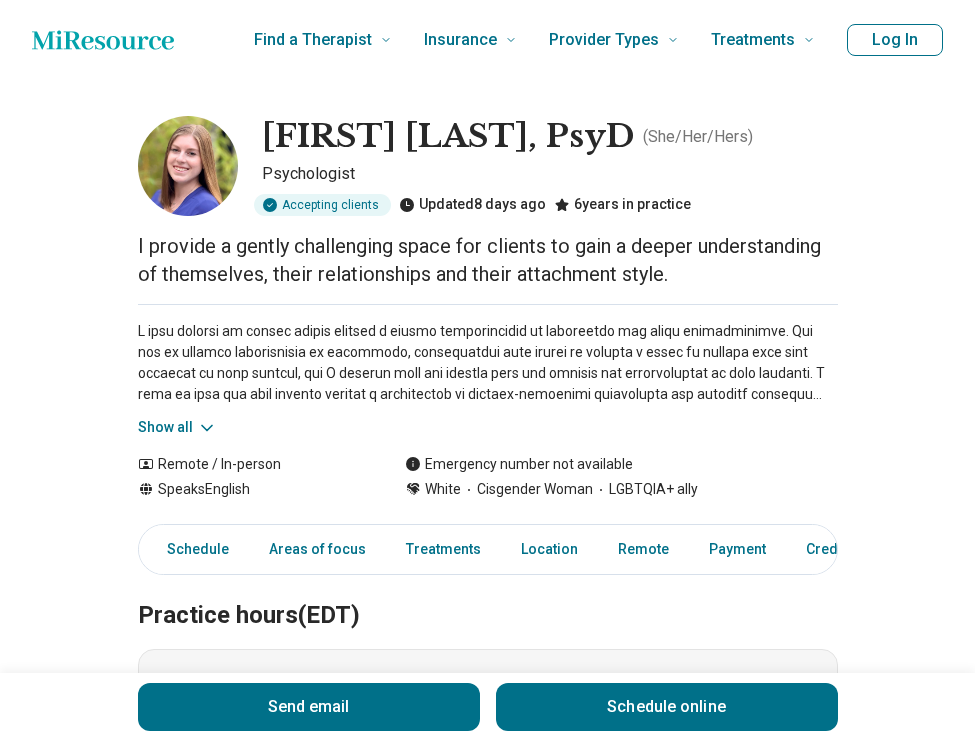 scroll, scrollTop: 0, scrollLeft: 0, axis: both 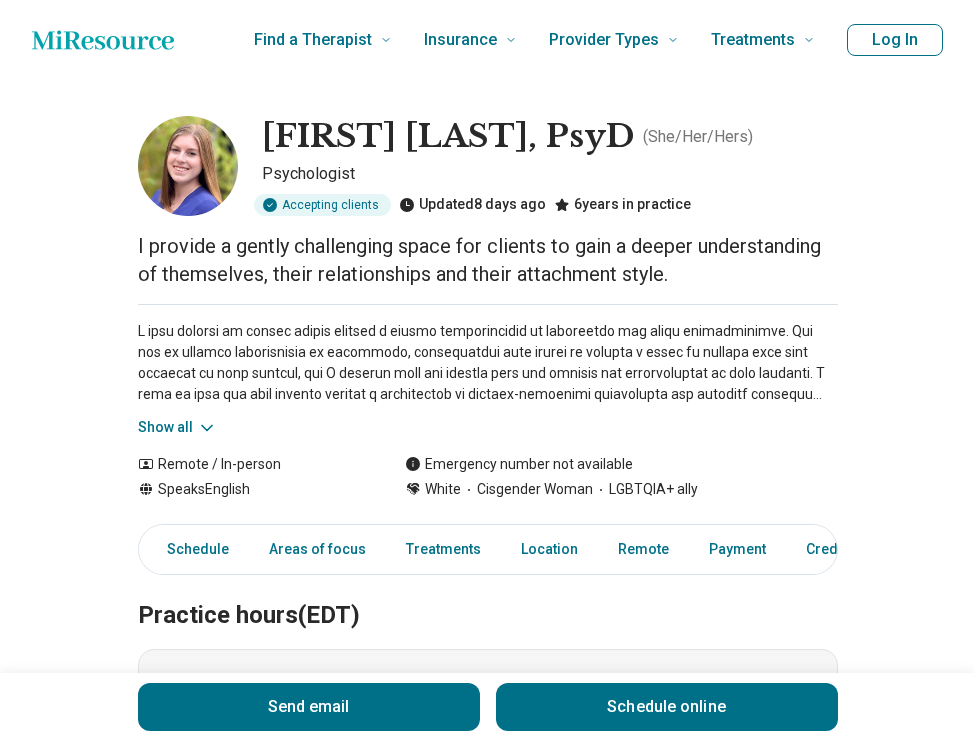 click on "Show all" at bounding box center [177, 427] 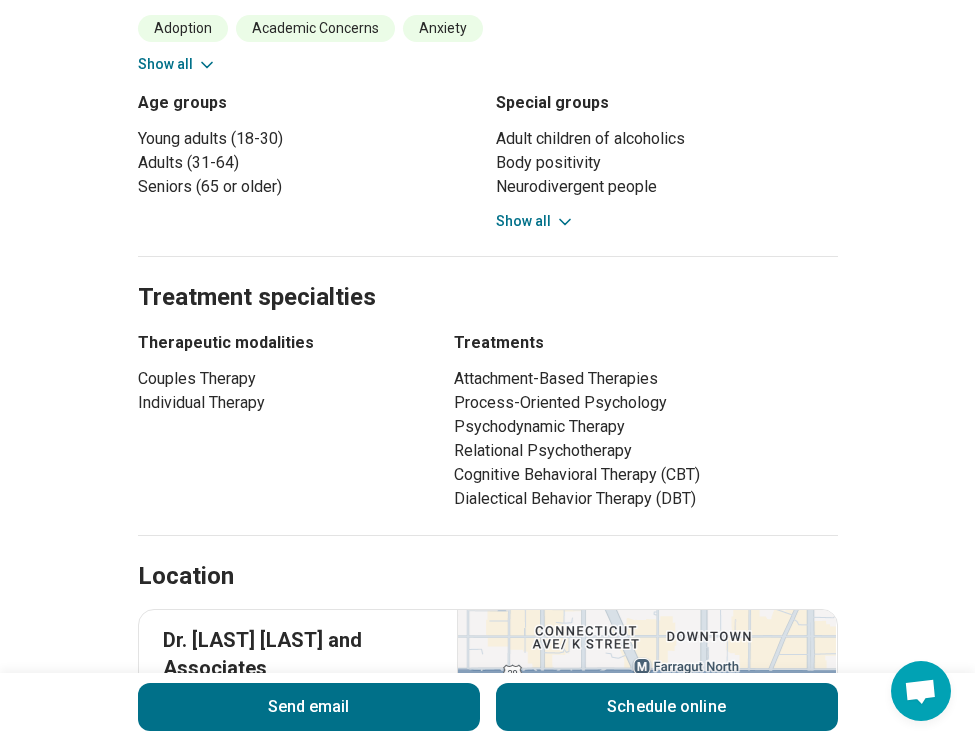scroll, scrollTop: 1093, scrollLeft: 0, axis: vertical 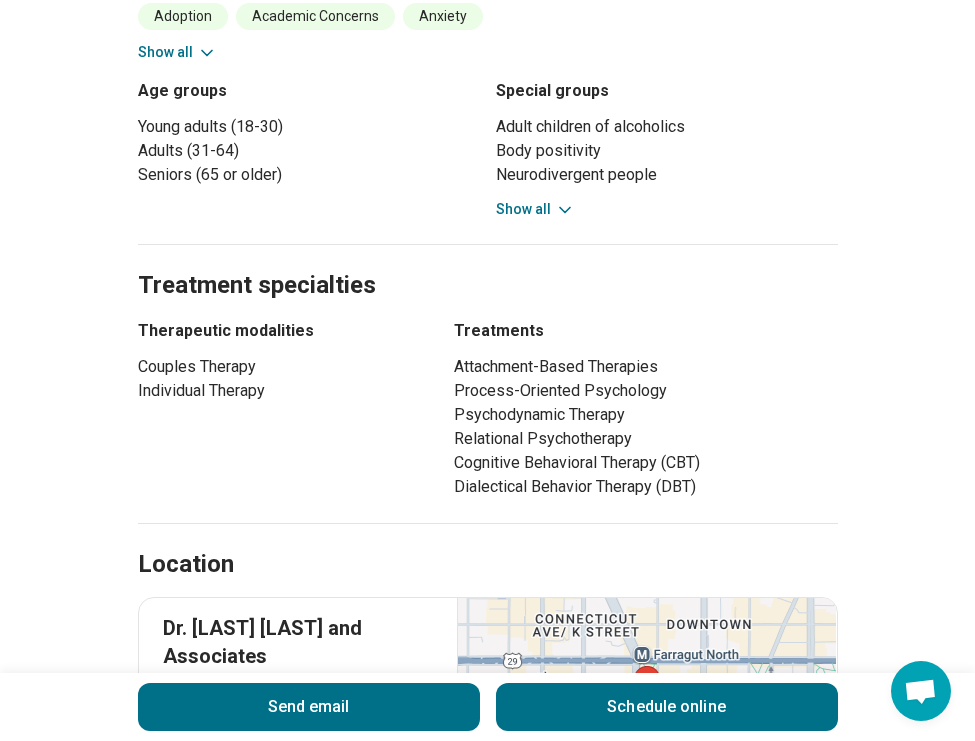 click on "Show all" at bounding box center (535, 209) 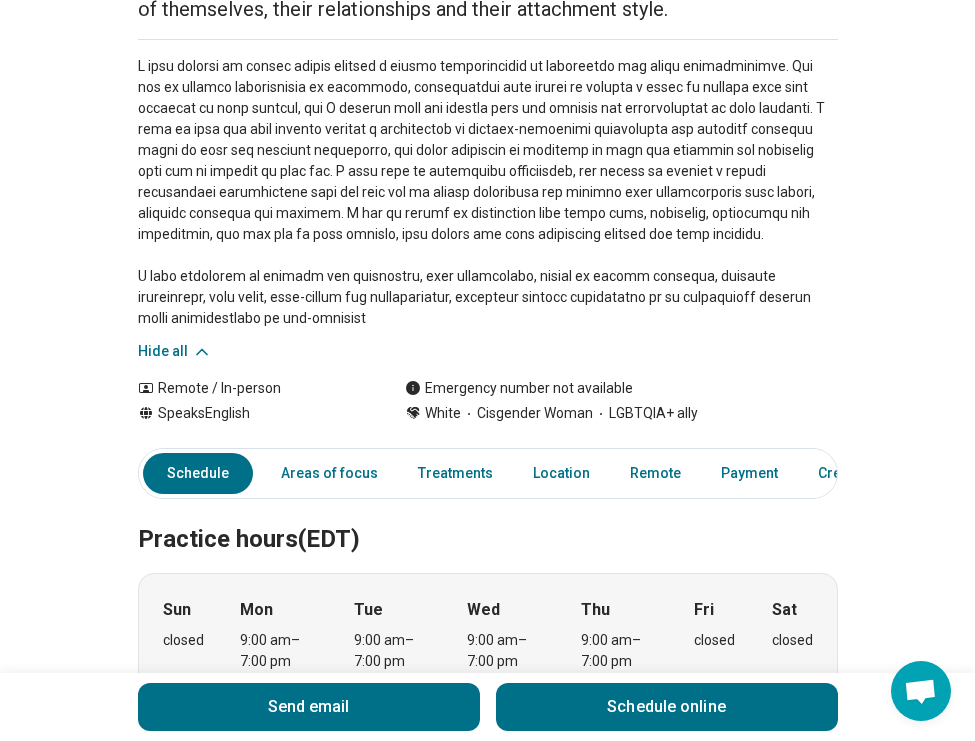 scroll, scrollTop: 0, scrollLeft: 0, axis: both 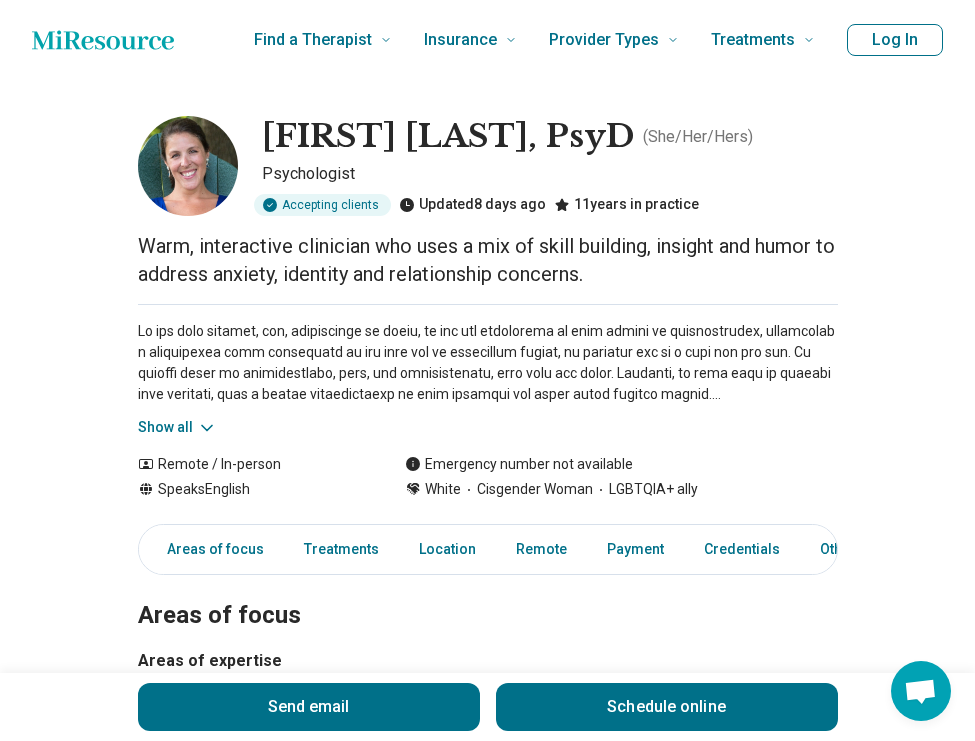click on "Show all" at bounding box center (488, 371) 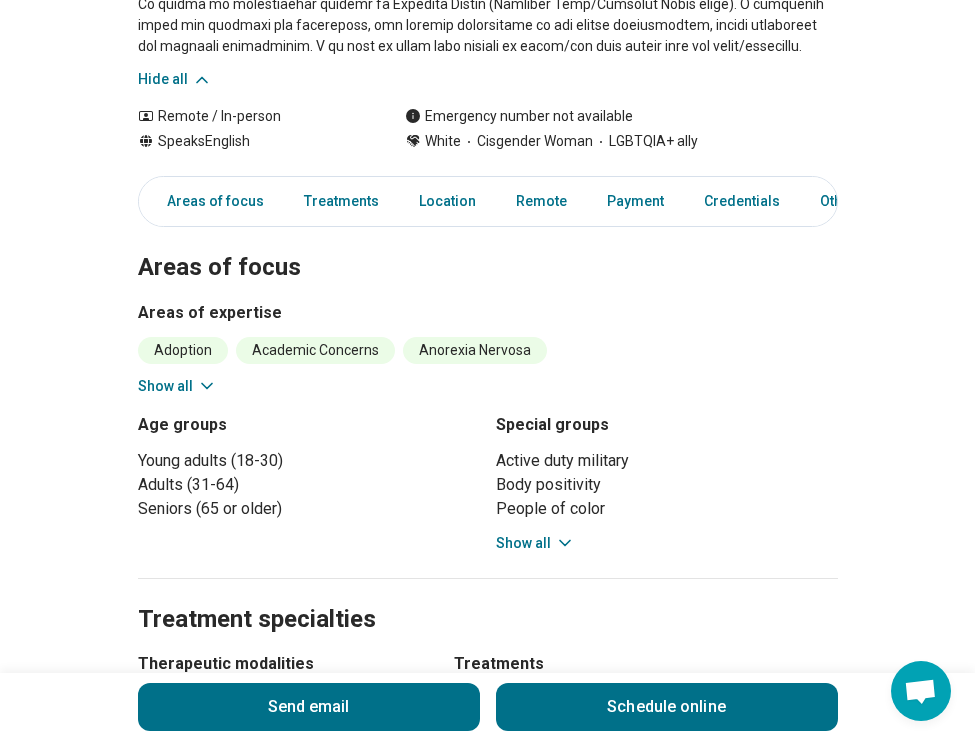 scroll, scrollTop: 545, scrollLeft: 0, axis: vertical 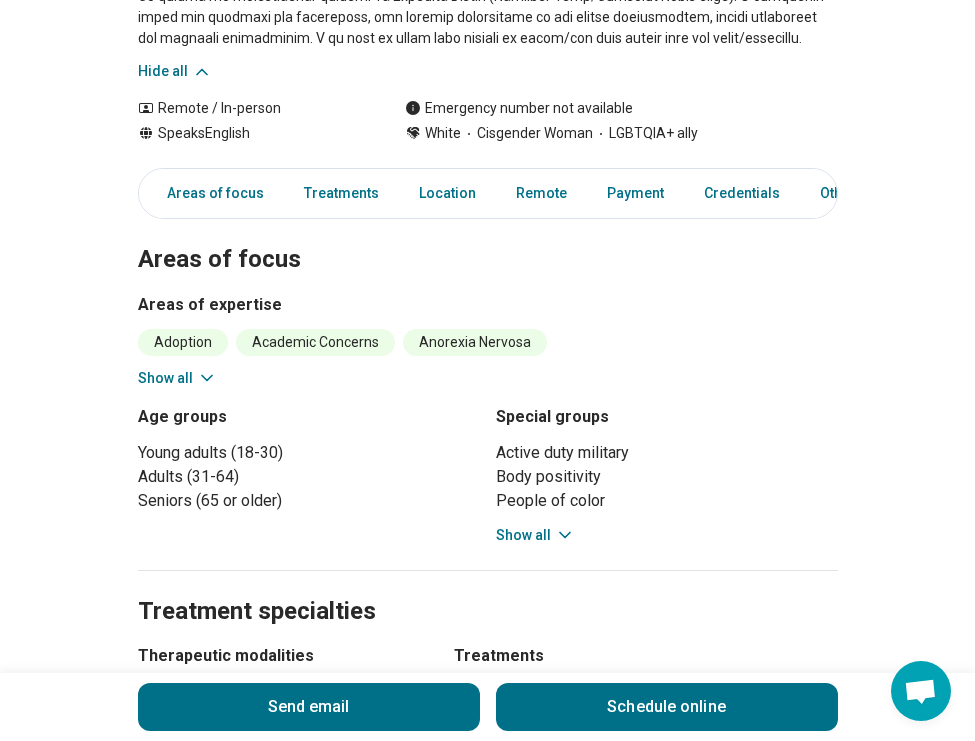 click on "Show all" at bounding box center [177, 378] 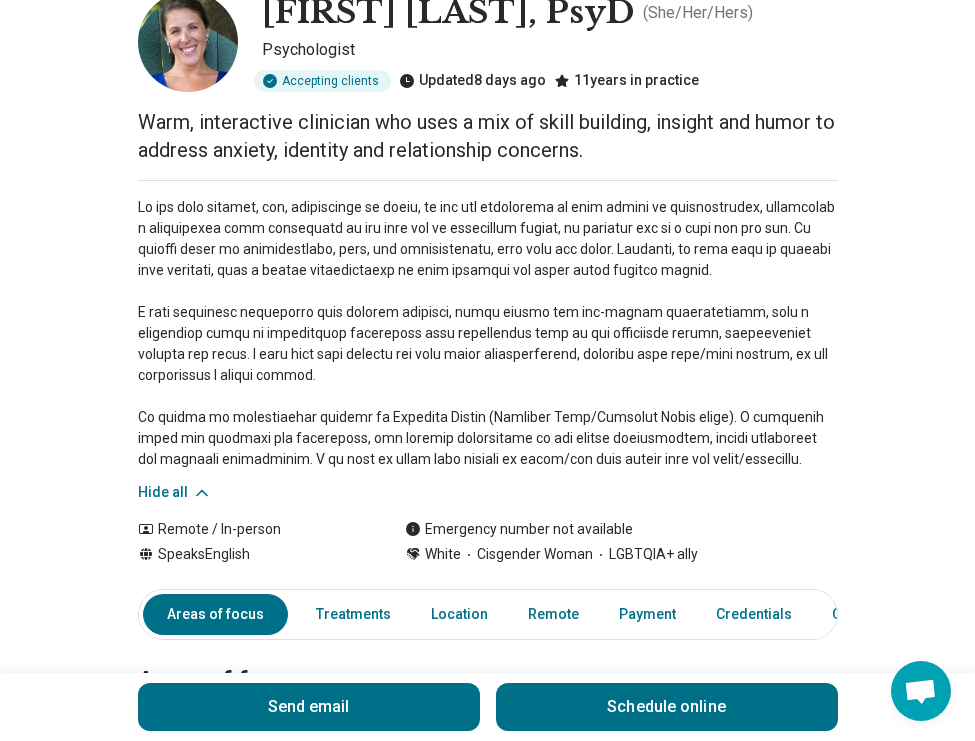 scroll, scrollTop: 0, scrollLeft: 0, axis: both 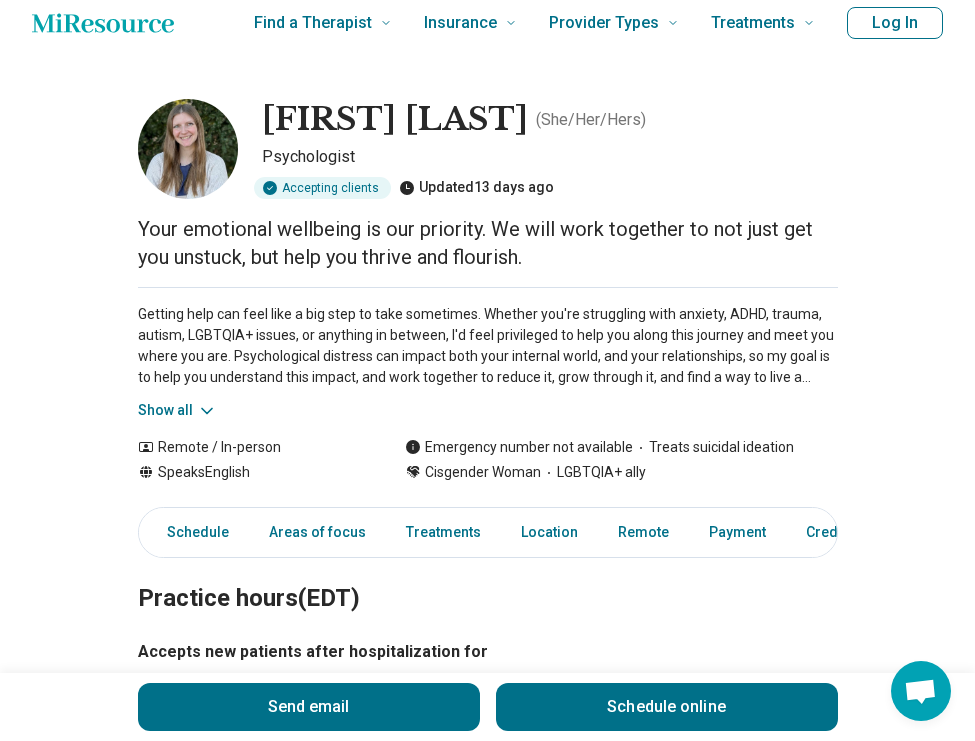 click on "Show all" at bounding box center [177, 410] 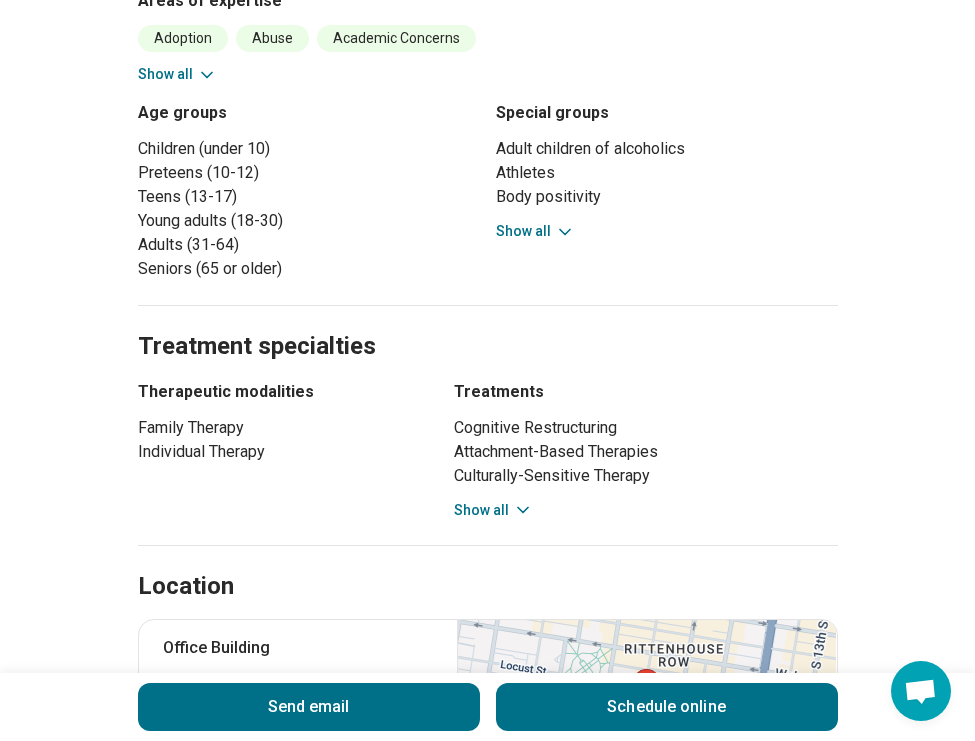scroll, scrollTop: 1034, scrollLeft: 0, axis: vertical 